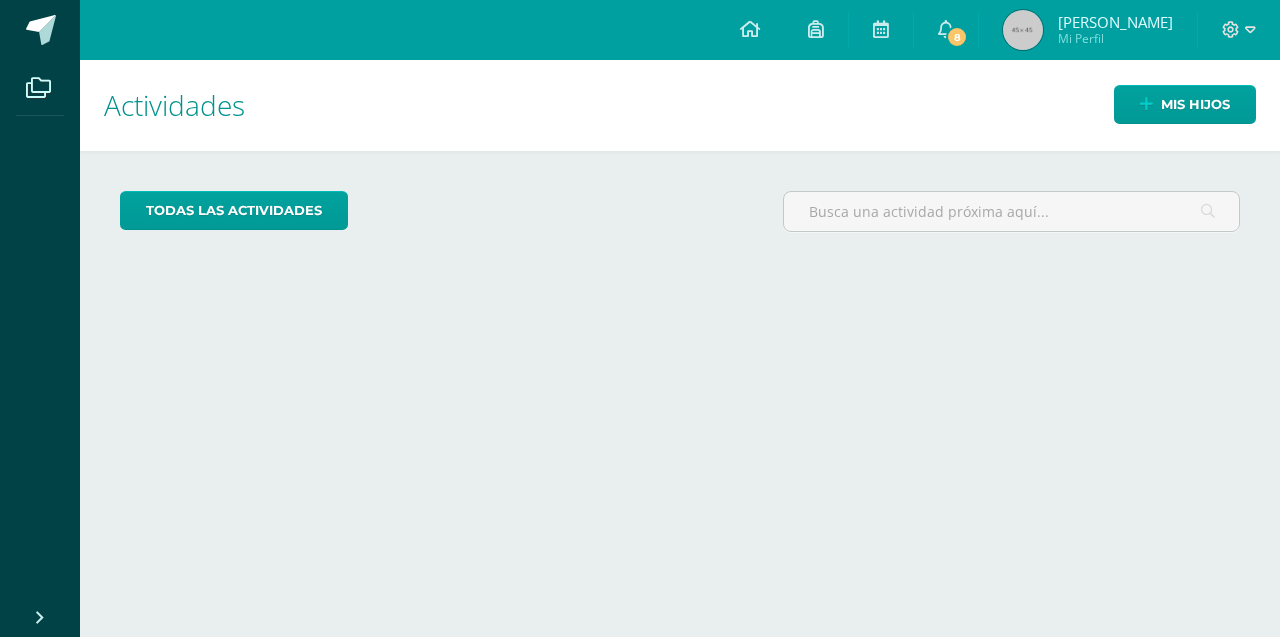 scroll, scrollTop: 0, scrollLeft: 0, axis: both 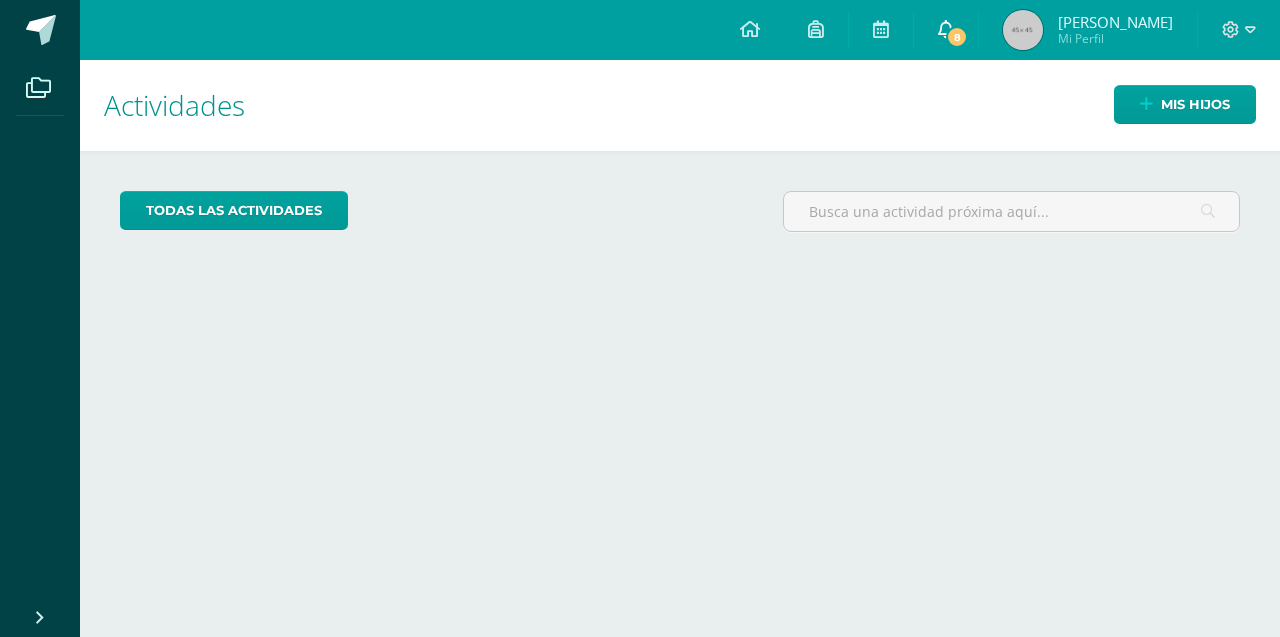 click on "8" at bounding box center (946, 30) 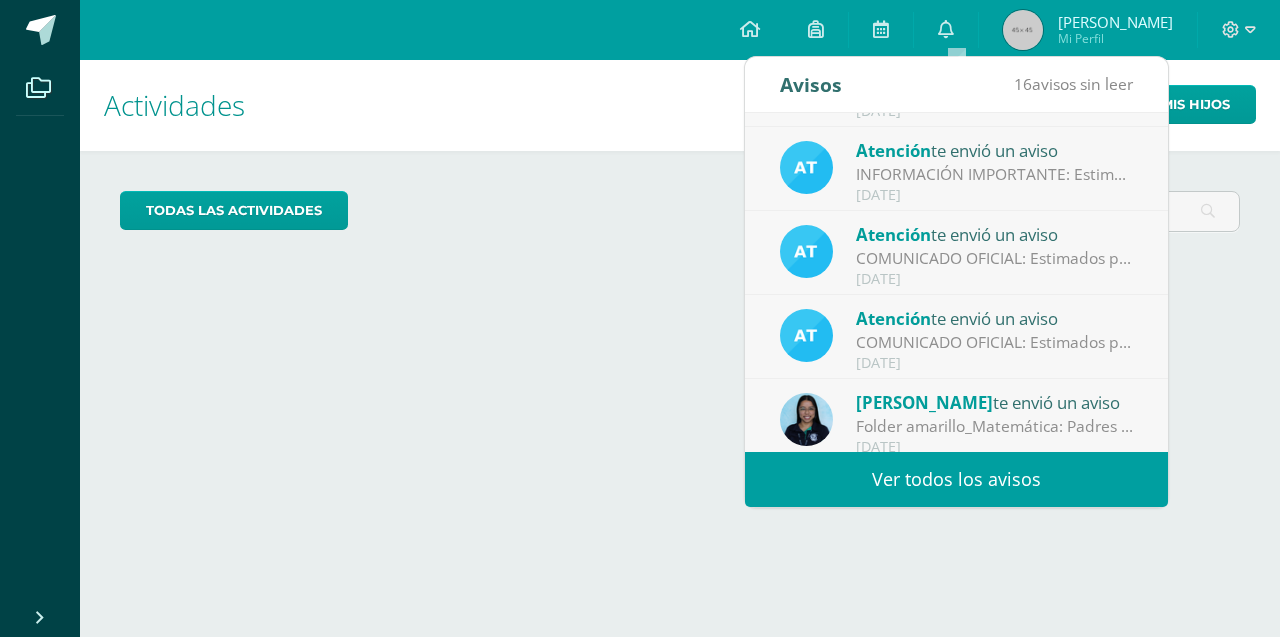 scroll, scrollTop: 333, scrollLeft: 0, axis: vertical 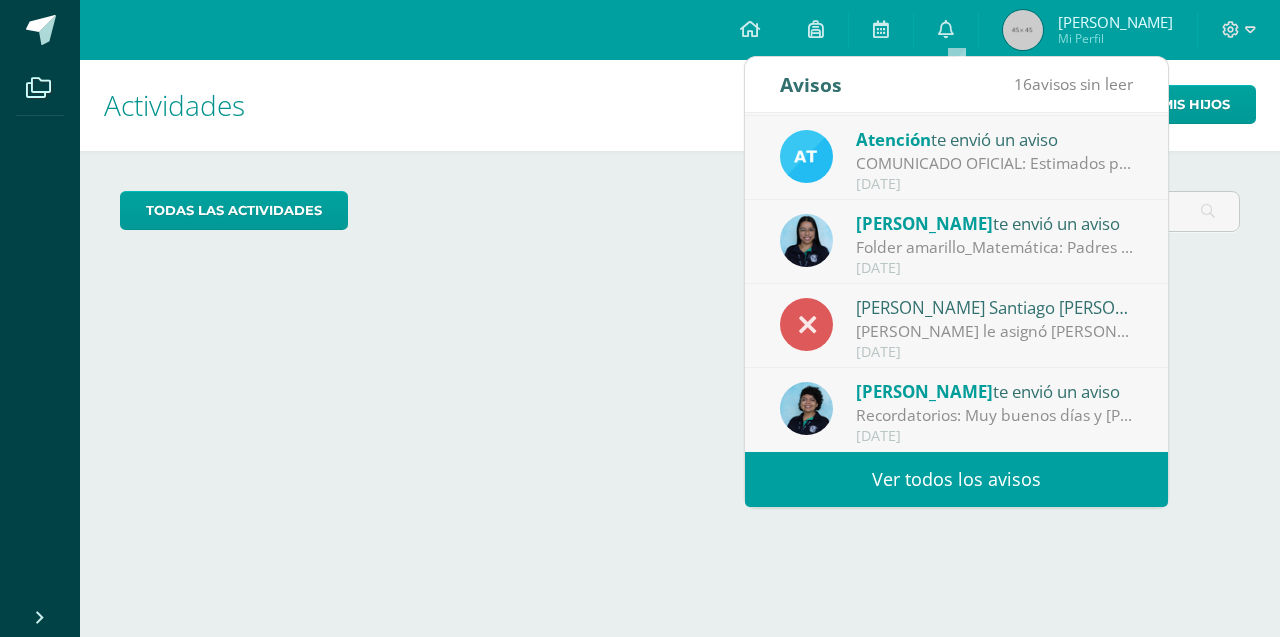click on "Recordatorios:
Muy buenos días y [PERSON_NAME][DATE]. Envío adjunto con información importante. De ser necesario, daremos seguimiento por correo.
Bendiciones." at bounding box center [995, 415] 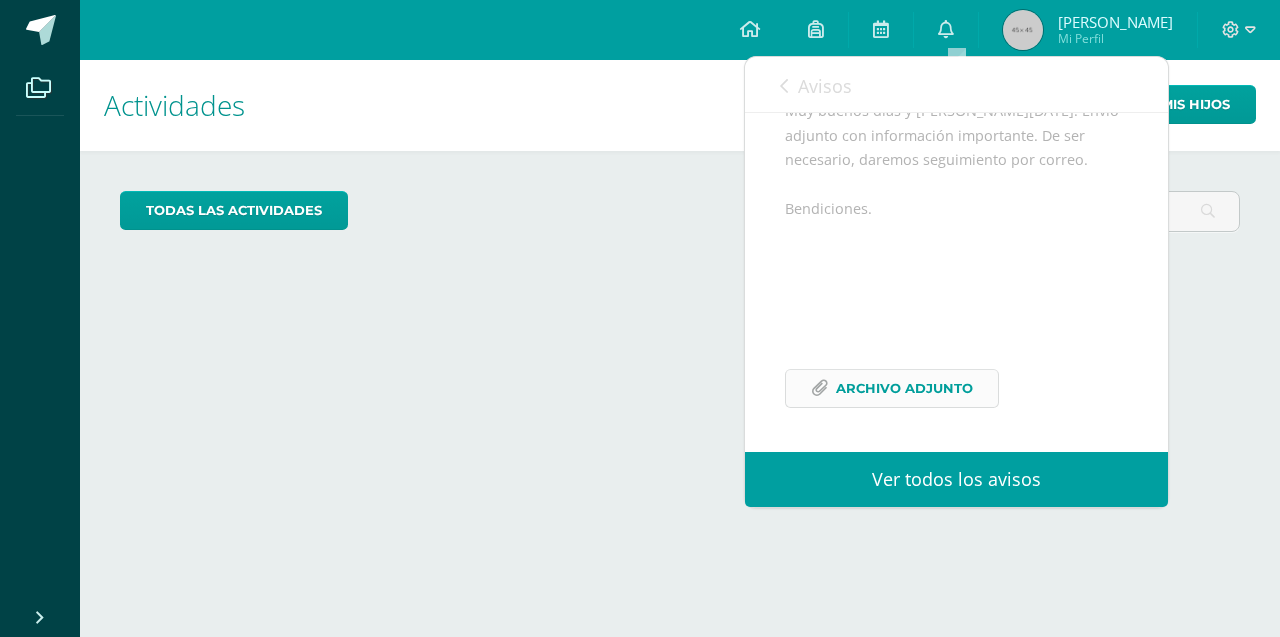 scroll, scrollTop: 243, scrollLeft: 0, axis: vertical 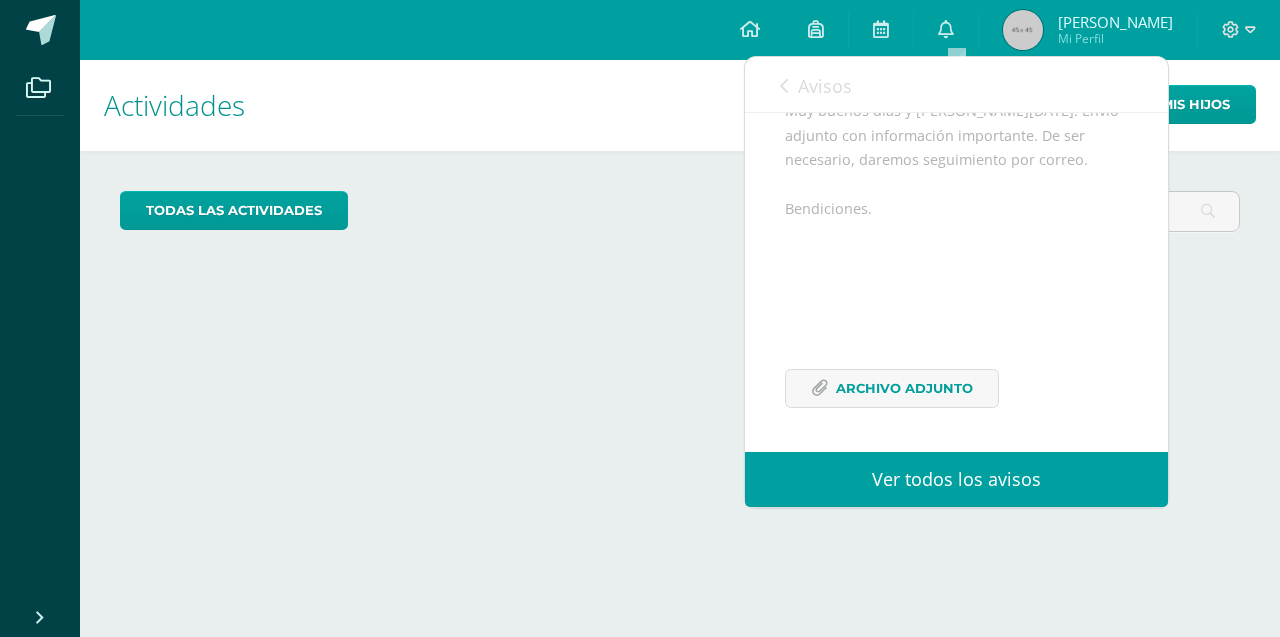 click on "Avisos" at bounding box center [816, 85] 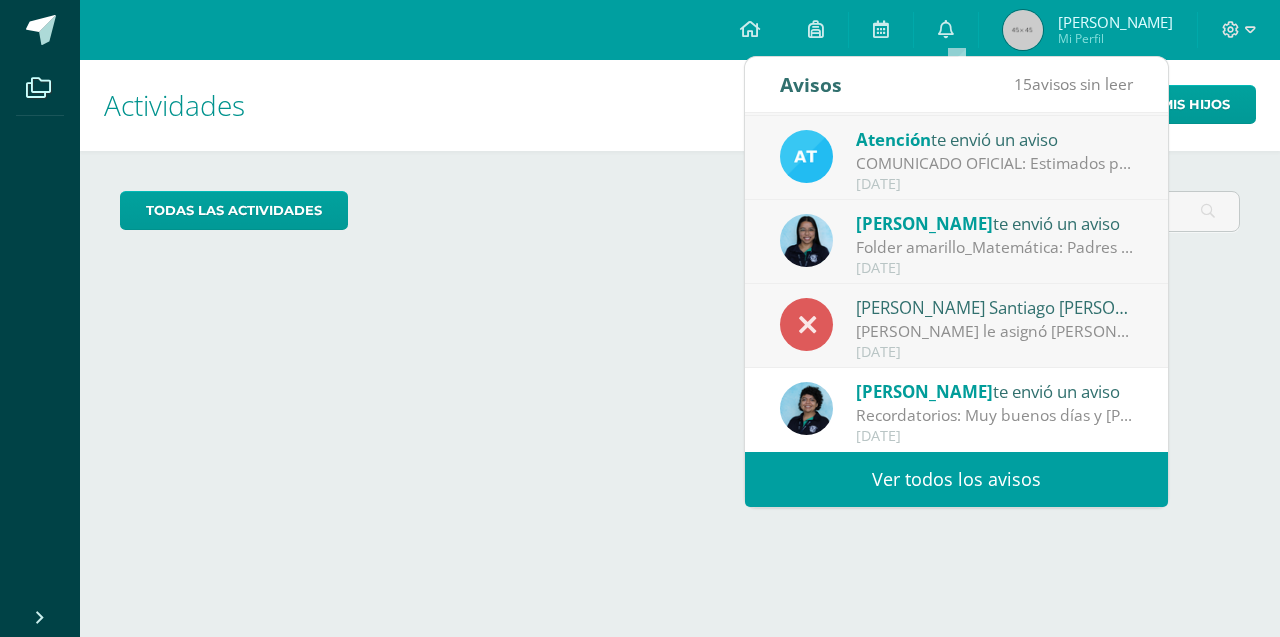 click on "[PERSON_NAME]  le asignó [PERSON_NAME] 'Académicas: Reincidencia en llegadas tarde al colegio sin justificación válida (3 tardanzas).' al alumno [PERSON_NAME] Santiago [PERSON_NAME]. Además indicó lo siguiente: Buen día, por este medio quisiera solciitar el apoyo reforzando el horario de ingreso a clases.
El horario establecido es de 7:00 a 14:25 horas.
Hasta el momento [PERSON_NAME] s ha acumulado  5 llegadas tarde.
Agradeceré tomarlo en cuenta" at bounding box center [995, 331] 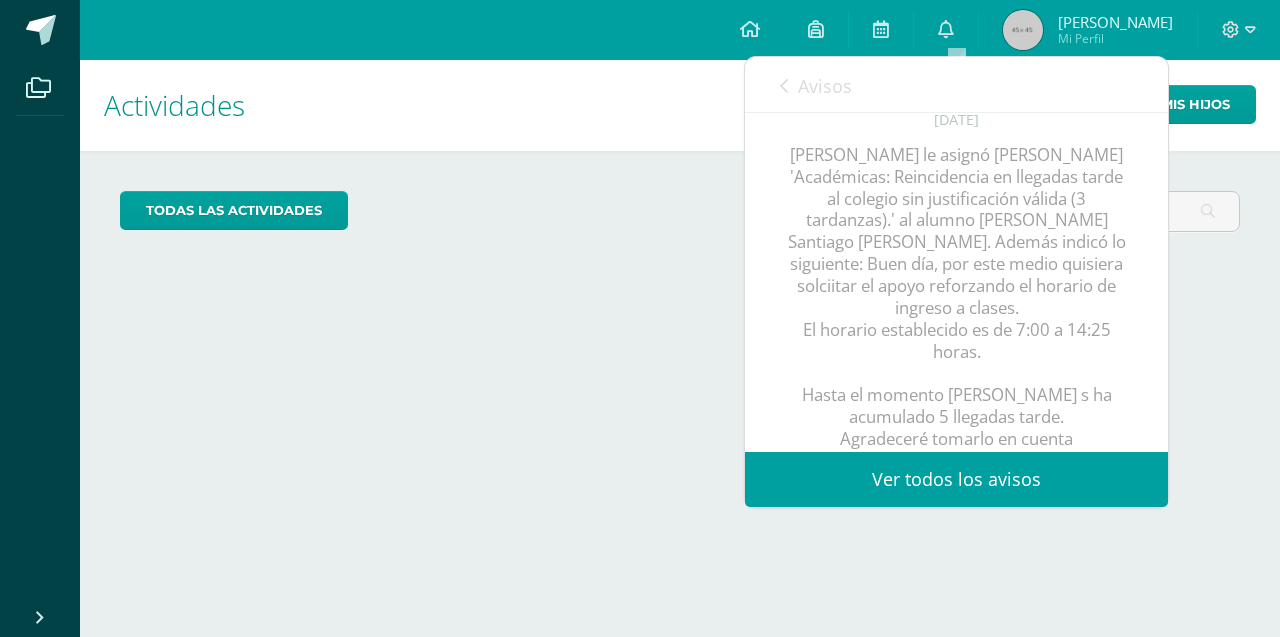 scroll, scrollTop: 245, scrollLeft: 0, axis: vertical 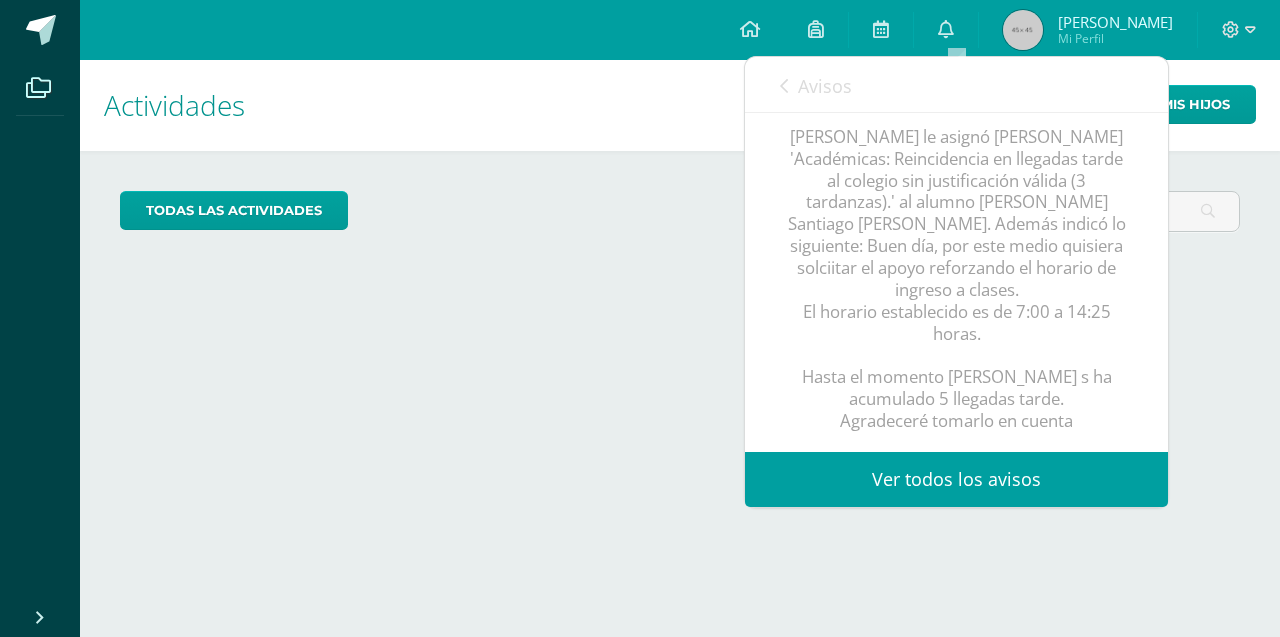 click at bounding box center [784, 86] 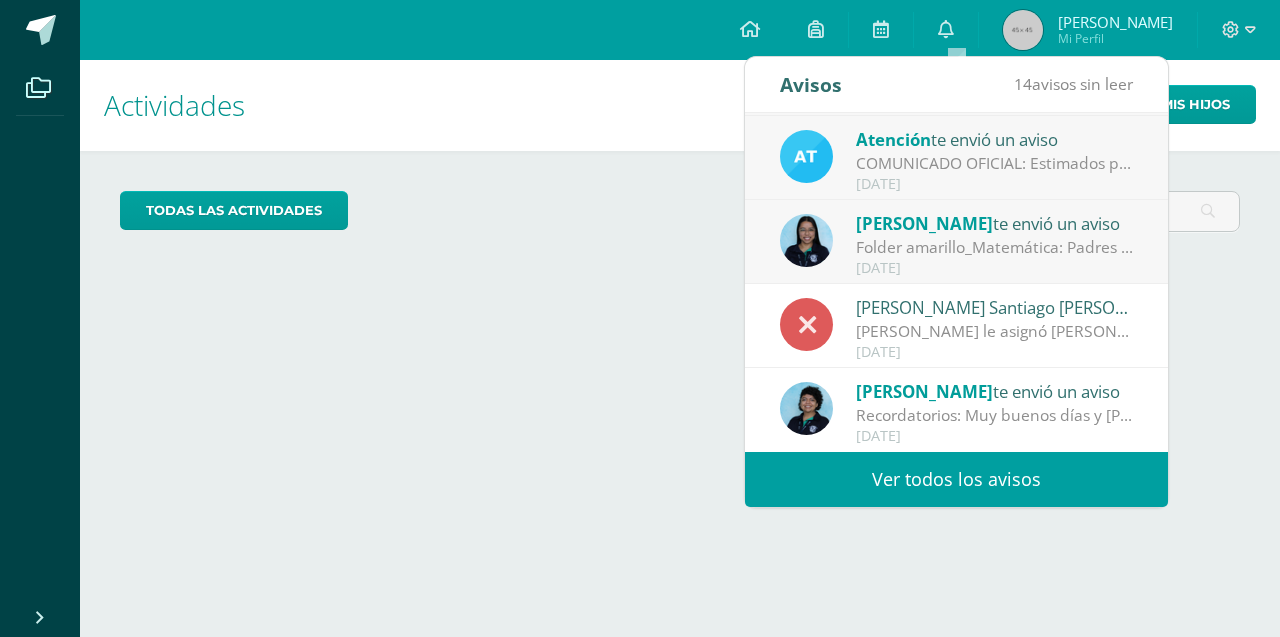 click on "[DATE]" at bounding box center (995, 268) 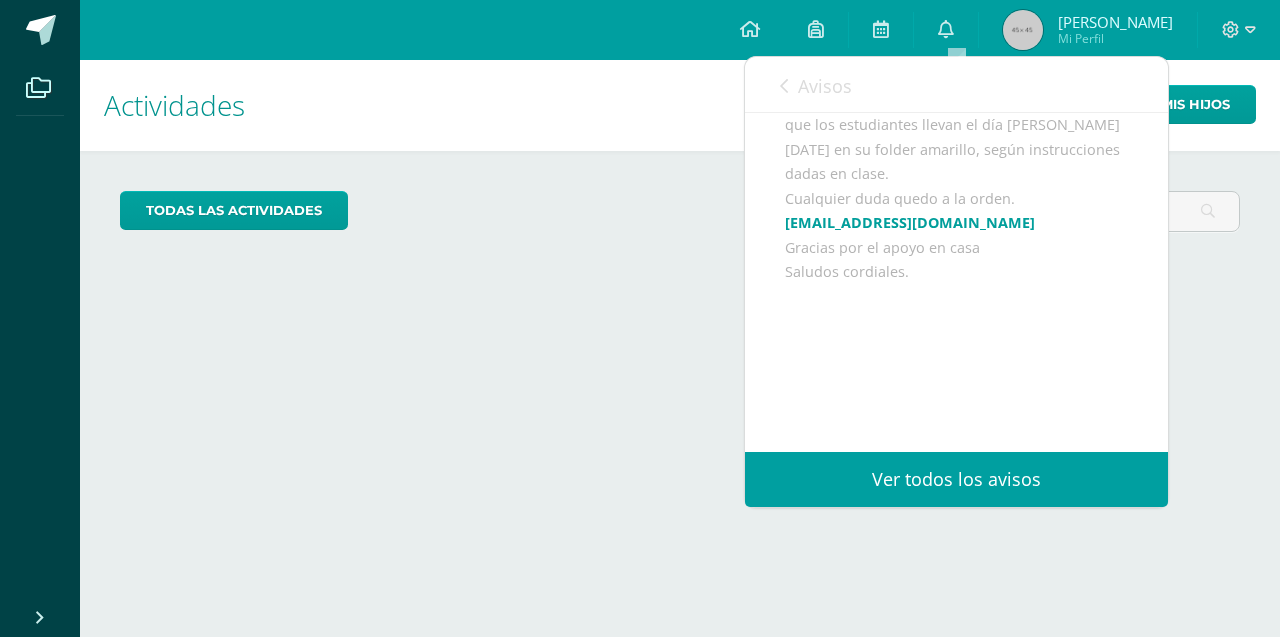 scroll, scrollTop: 277, scrollLeft: 0, axis: vertical 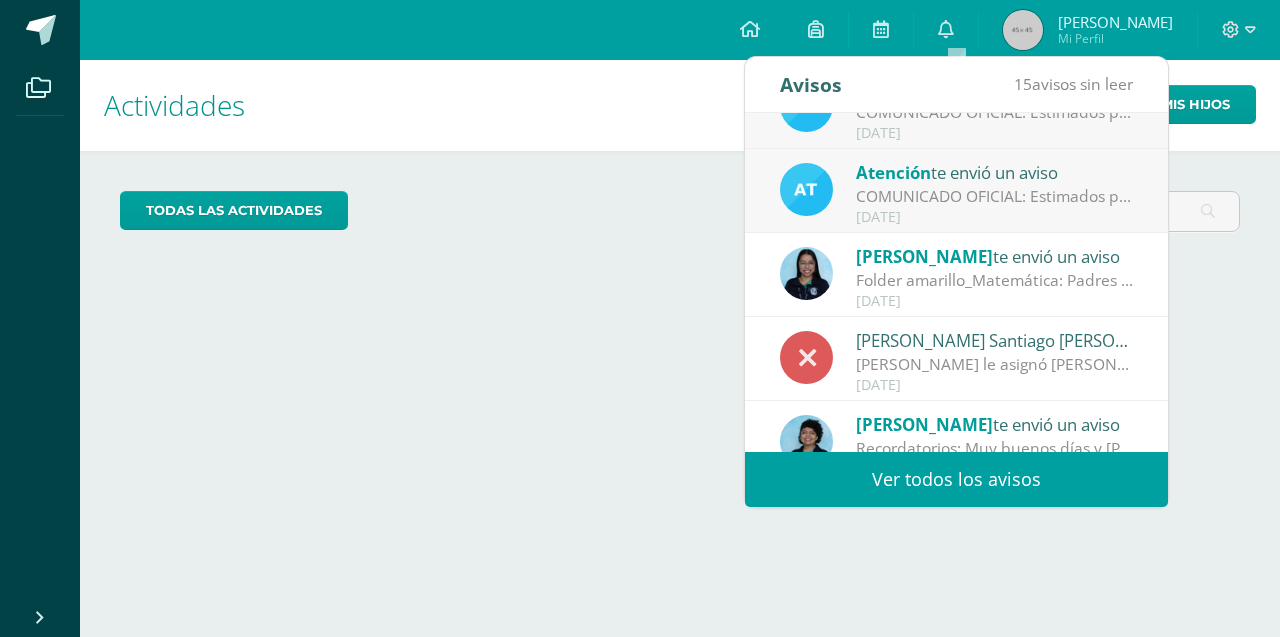 click on "COMUNICADO OFICIAL:
Estimados padres de familia,
Reciban un cordial saludo deseando bienestar en cada uno de sus hogares.
Adjuntamos información para su conocimiento.
Feliz Tarde." at bounding box center (995, 196) 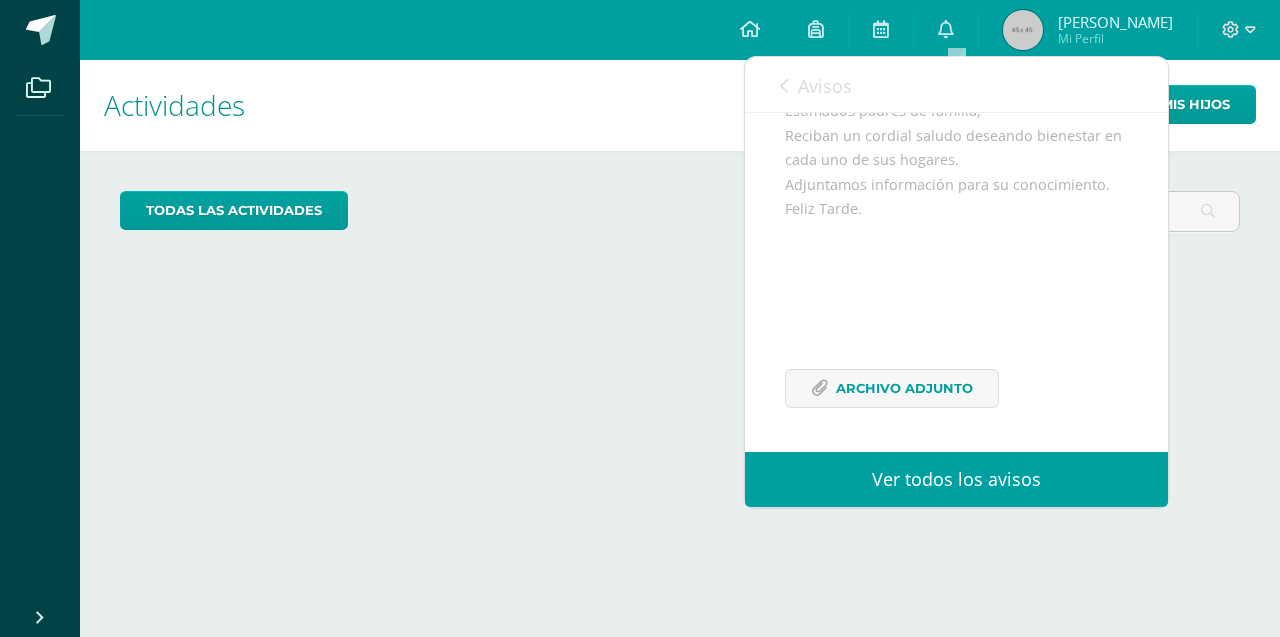 scroll, scrollTop: 243, scrollLeft: 0, axis: vertical 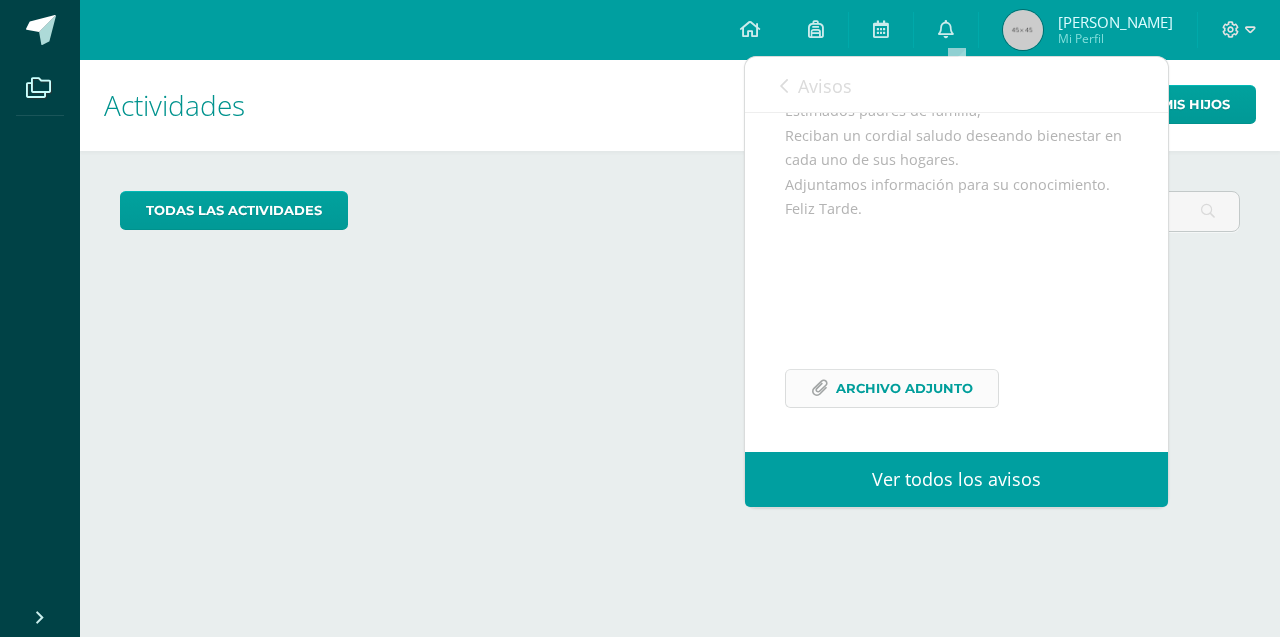 click on "Archivo Adjunto" at bounding box center [904, 388] 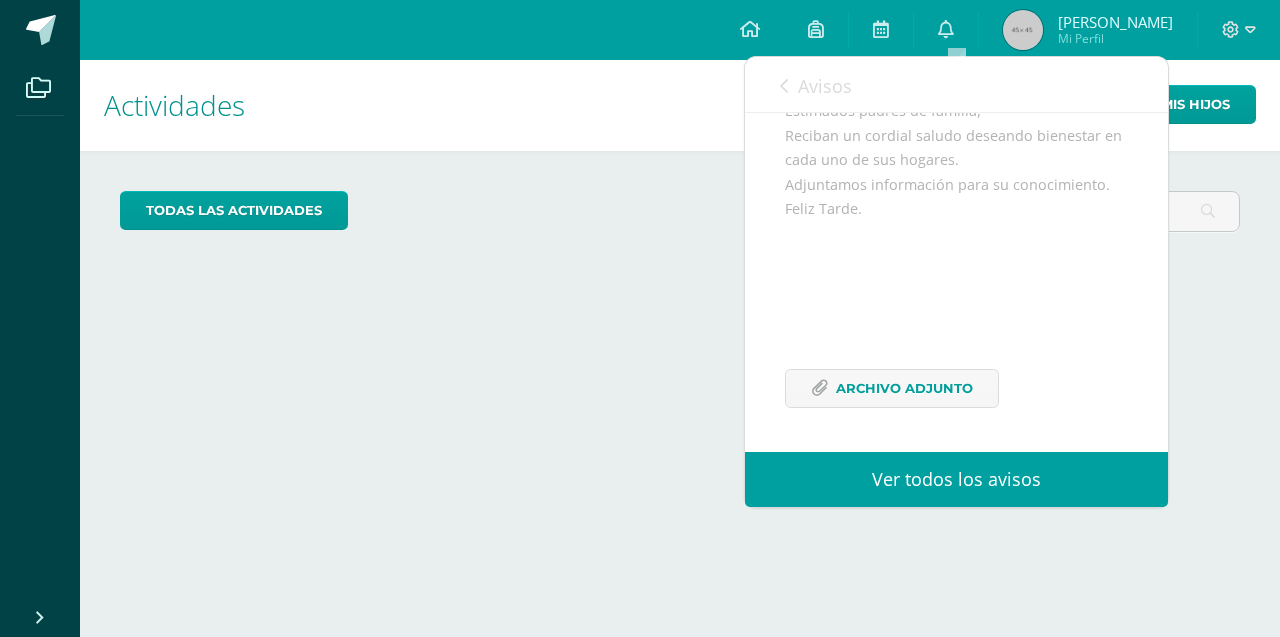 click on "Avisos 14  avisos sin leer
Avisos" at bounding box center (956, 85) 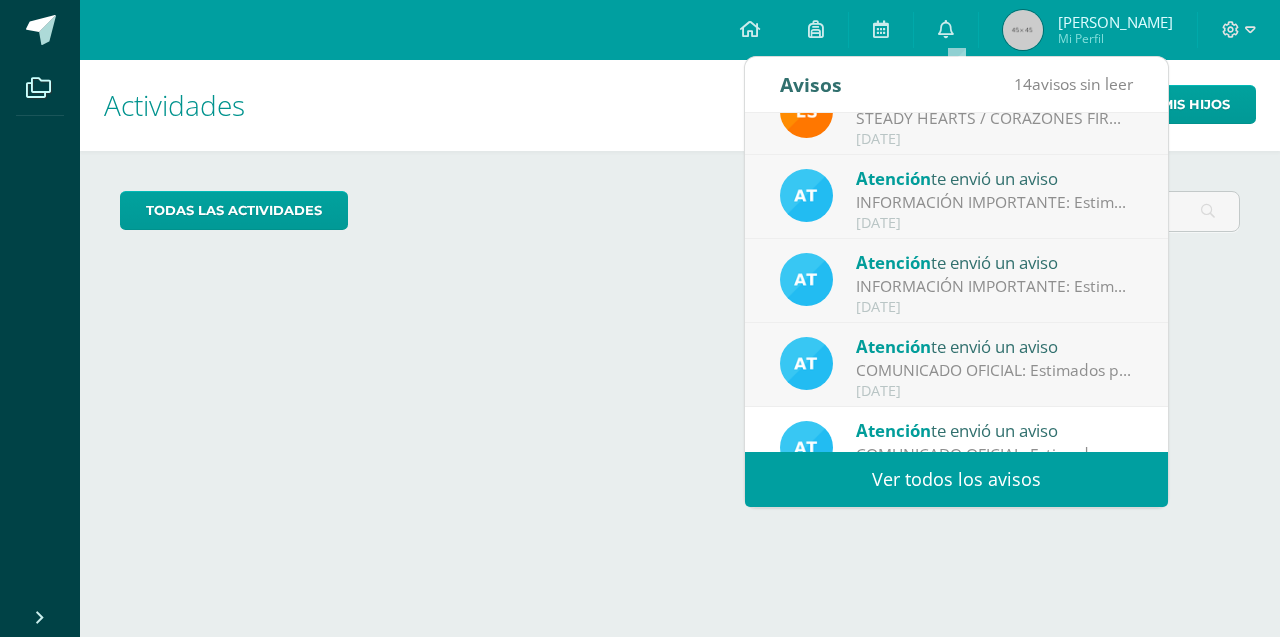 scroll, scrollTop: 41, scrollLeft: 0, axis: vertical 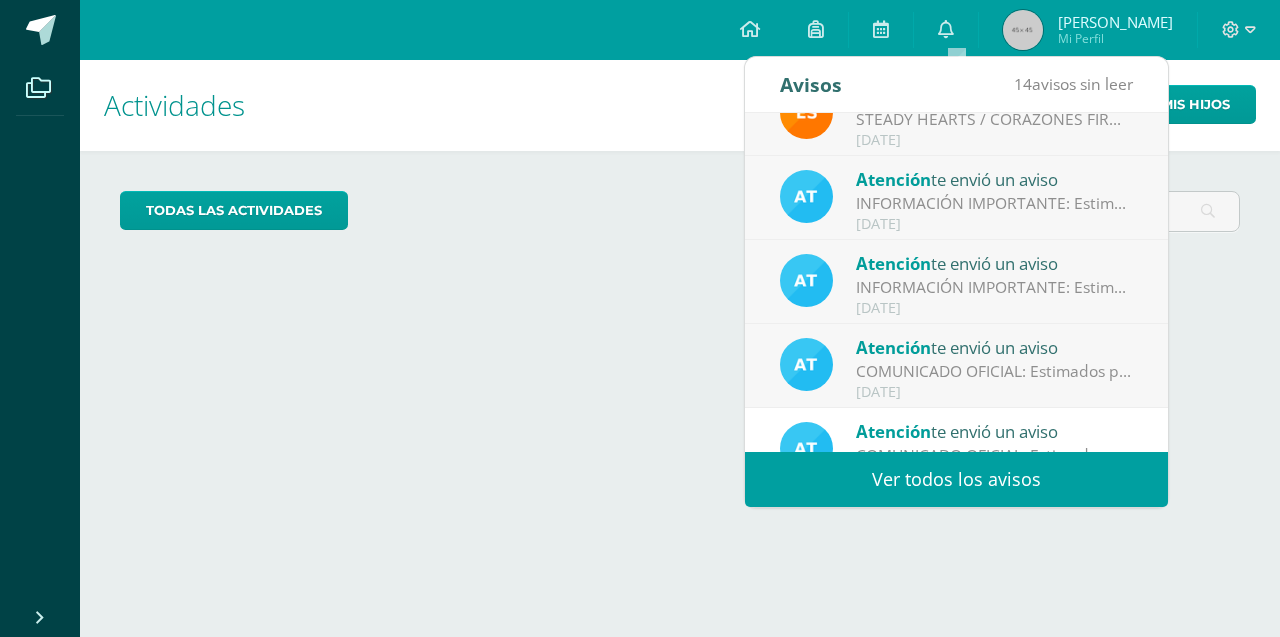 click on "COMUNICADO OFICIAL:
Estimados padres de familia,
Reciban un cordial saludo deseando bienestar en cada uno de sus hogares.
Adjuntamos información para su conocimiento.
Feliz Tarde." at bounding box center [995, 371] 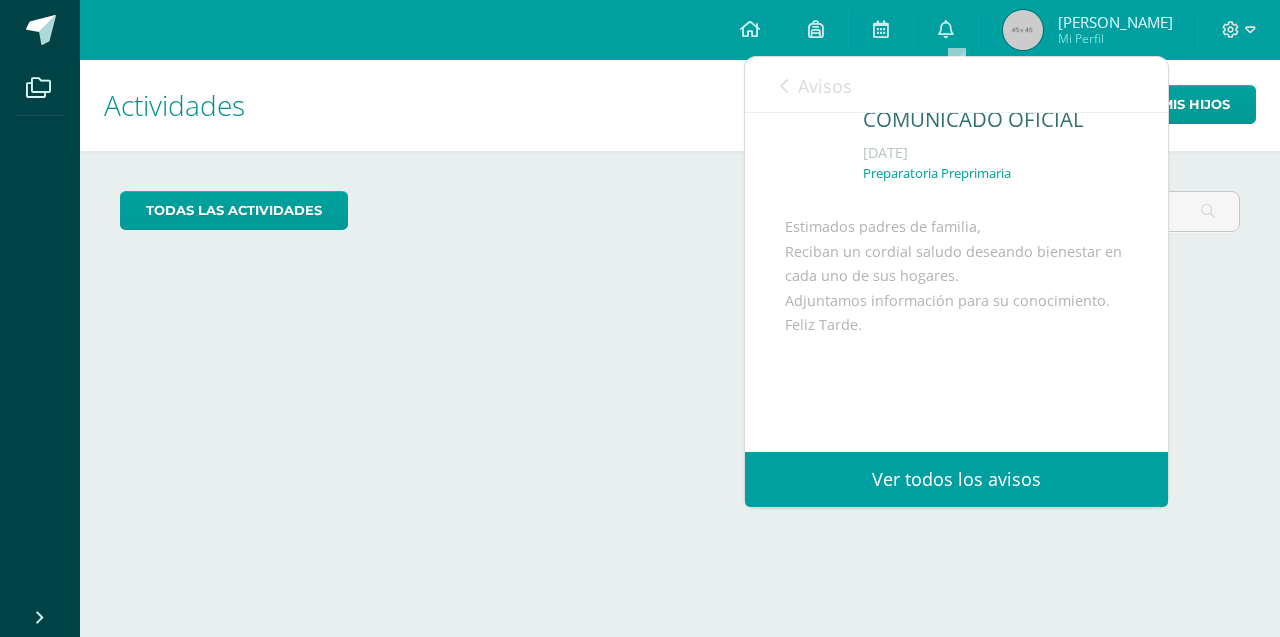 scroll, scrollTop: 59, scrollLeft: 0, axis: vertical 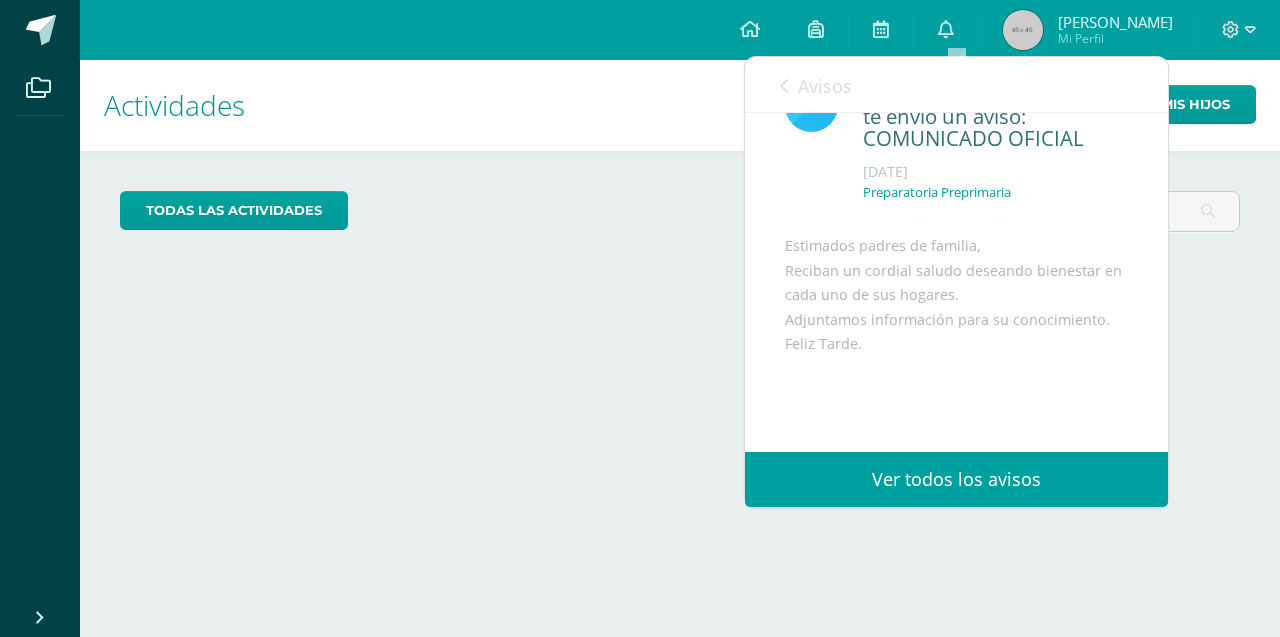 click on "Avisos 13  avisos sin leer
Avisos" at bounding box center (956, 85) 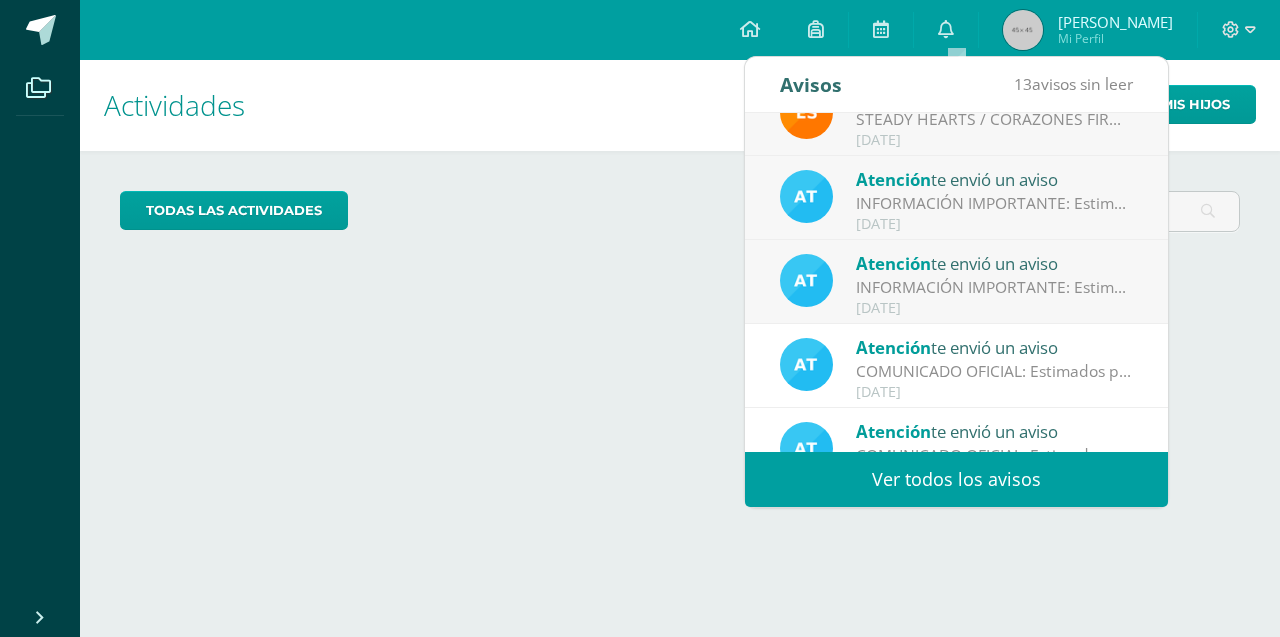 click on "Atención" at bounding box center [893, 263] 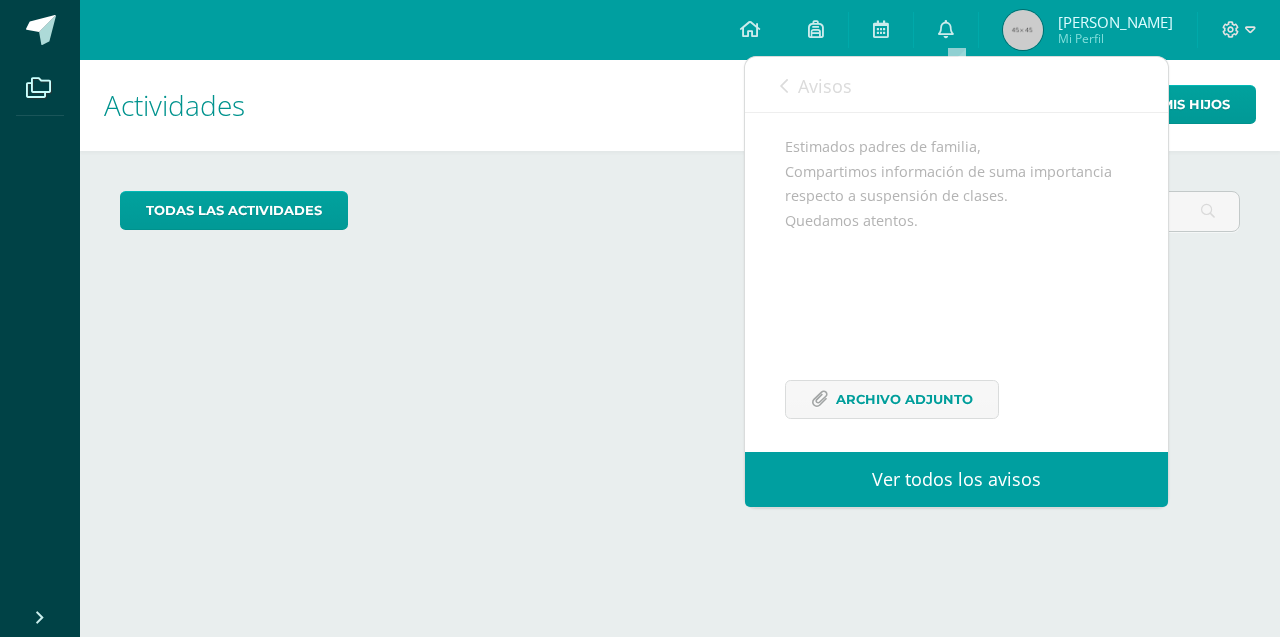 scroll, scrollTop: 162, scrollLeft: 0, axis: vertical 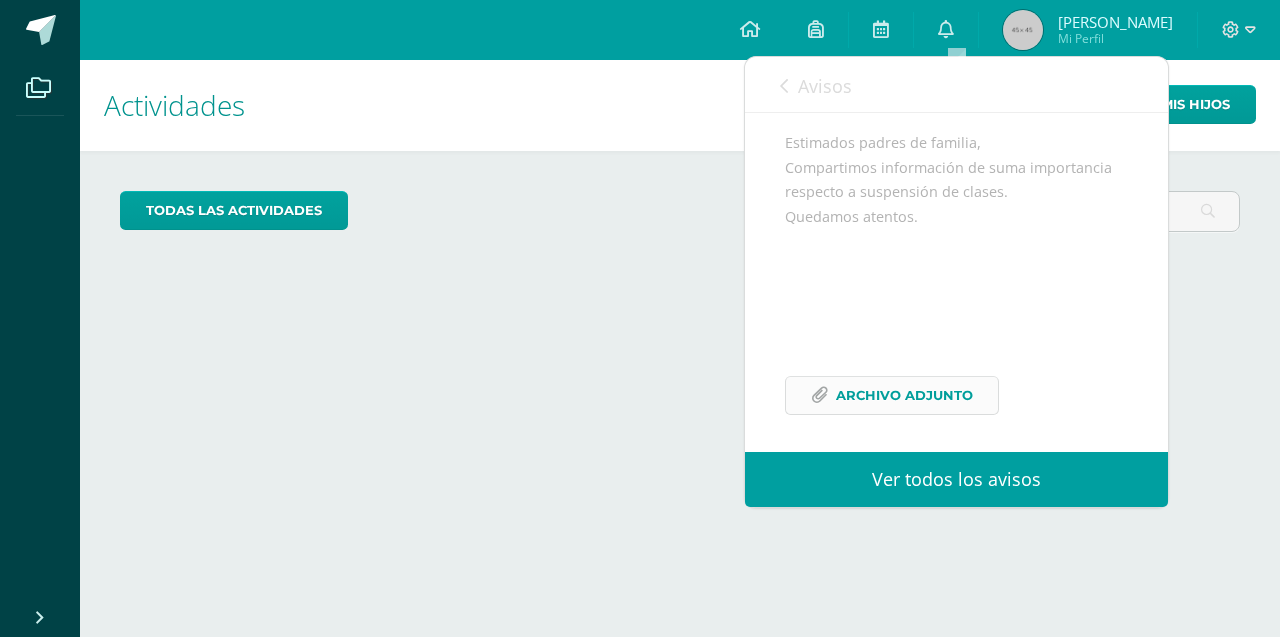 click on "Archivo Adjunto" at bounding box center (892, 395) 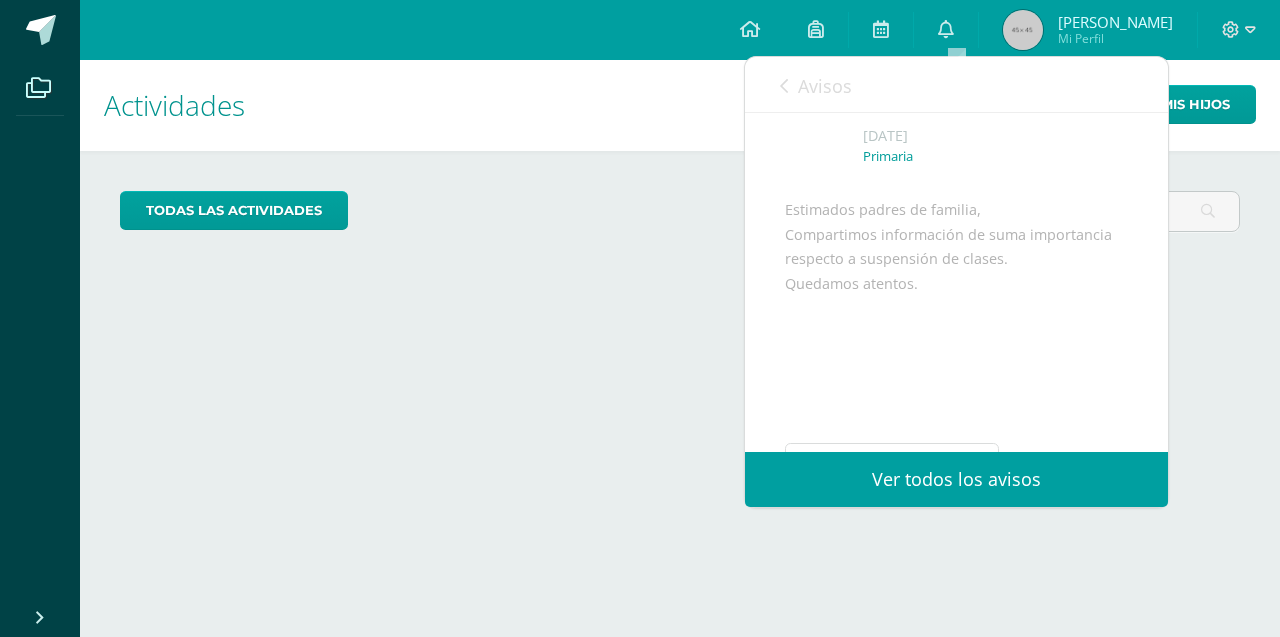 scroll, scrollTop: 0, scrollLeft: 0, axis: both 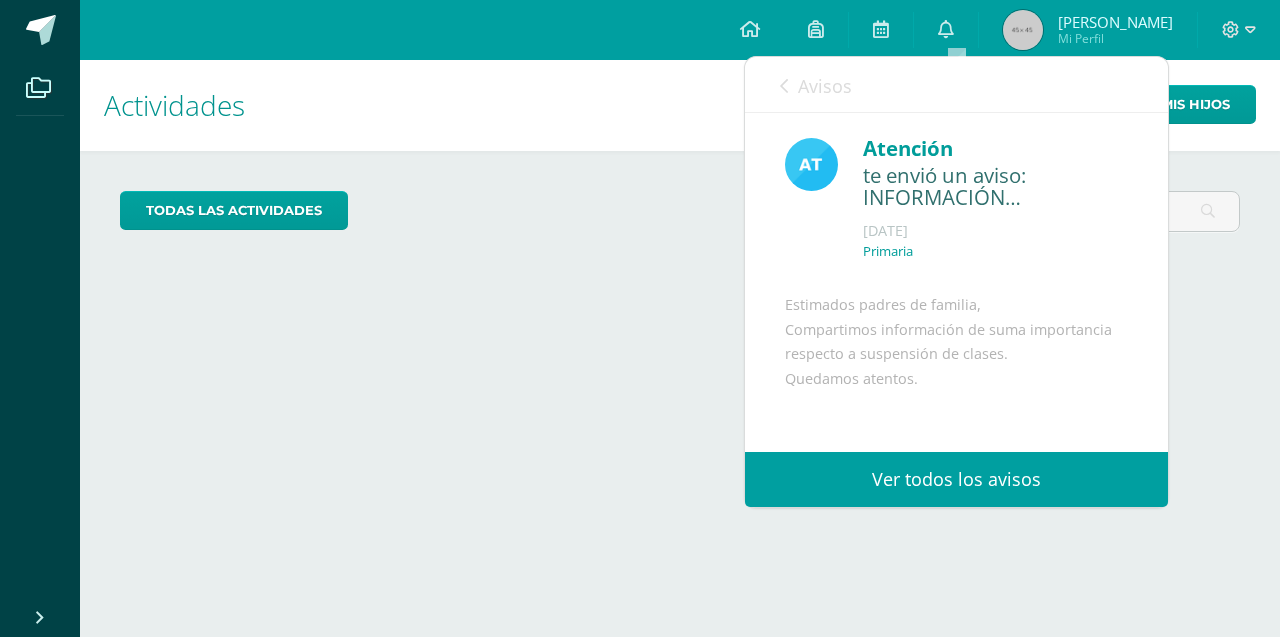 click on "Avisos 12  avisos sin leer
Avisos" at bounding box center [956, 85] 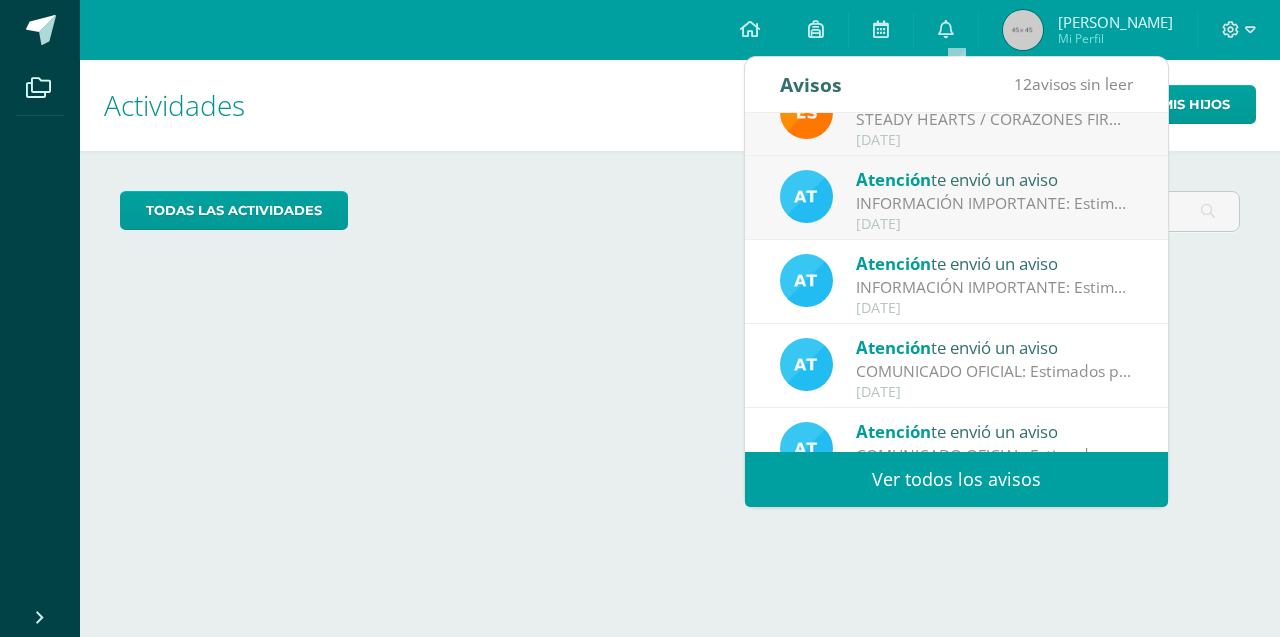 scroll, scrollTop: 0, scrollLeft: 0, axis: both 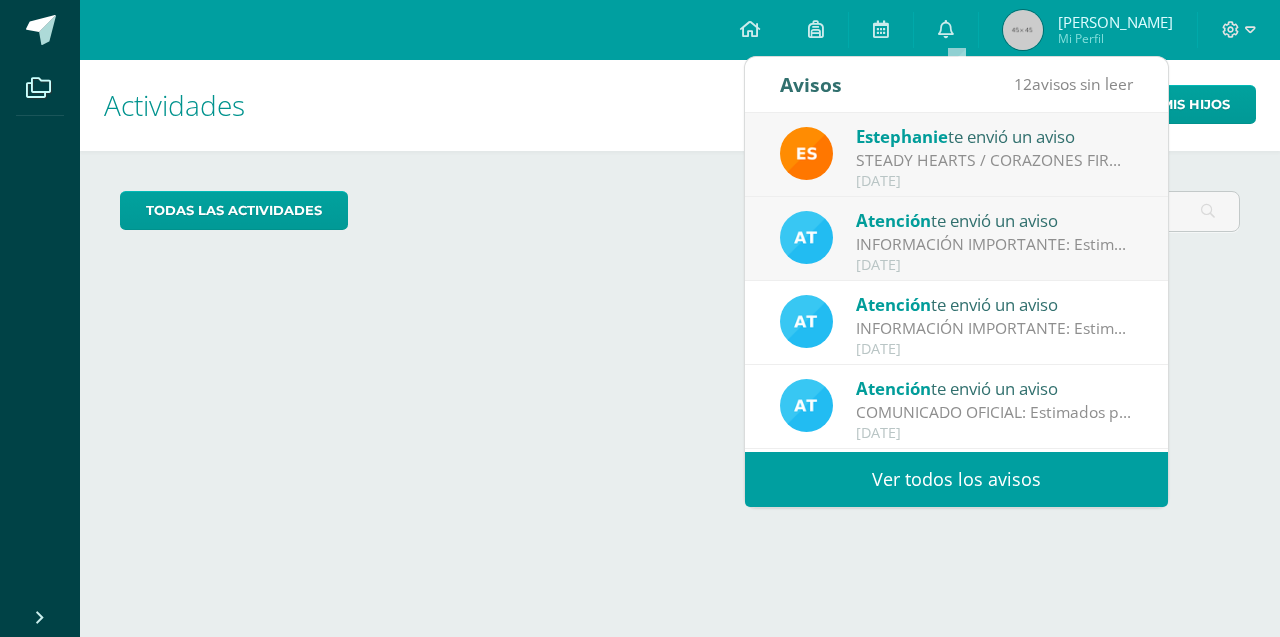 click on "INFORMACIÓN IMPORTANTE:
Estimados padres de familia,
Compartimos información de suma importancia respecto a suspensión de clases.
Quedamos atentos." at bounding box center [995, 244] 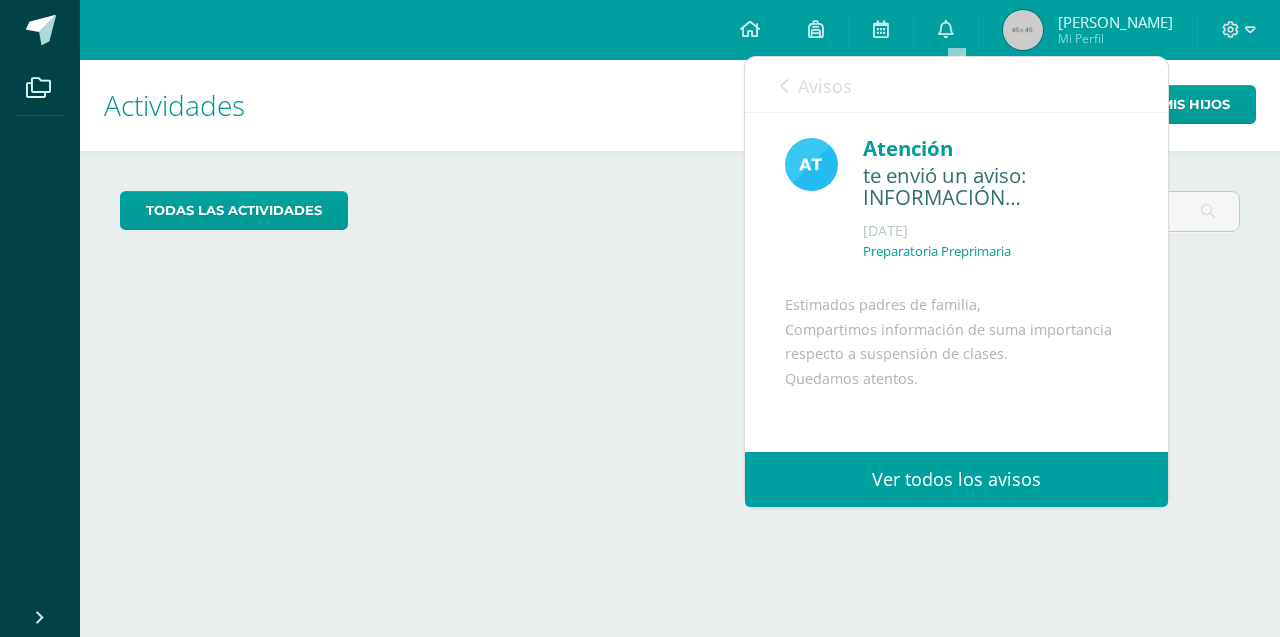 click on "Avisos" at bounding box center (825, 86) 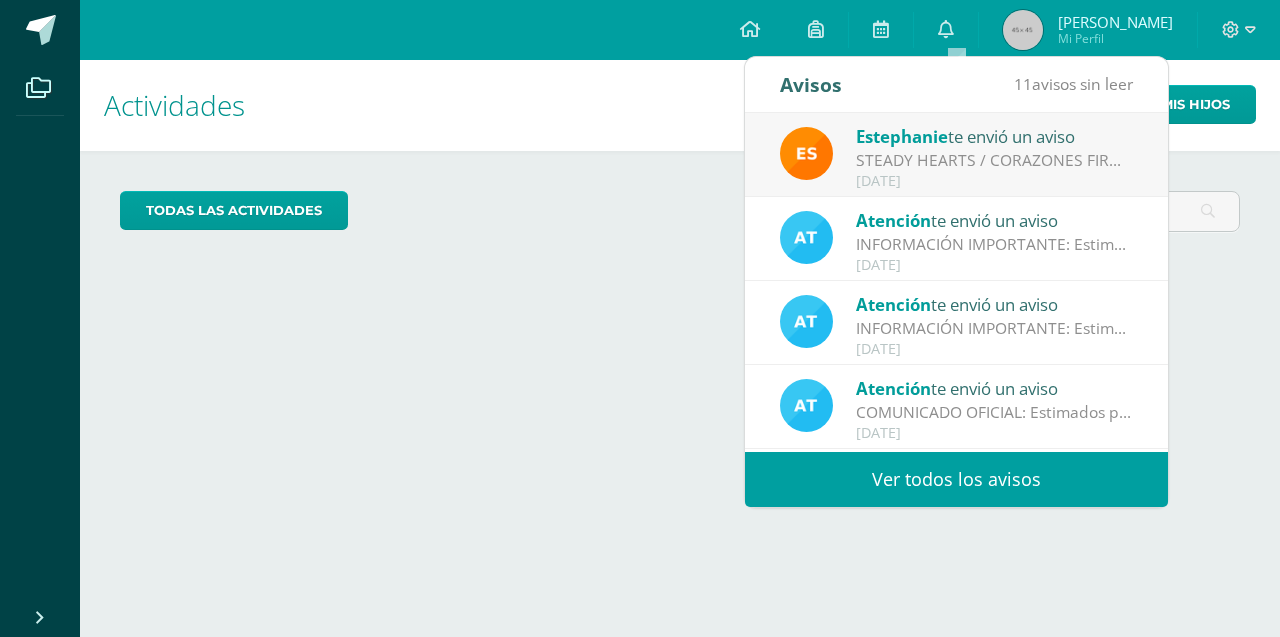 click on "STEADY HEARTS / CORAZONES FIRMES:
Queridas familias BSJ:
Les compartimos una guía de resilencia con sugerencias para conversar con sus hijos e hijas sobre los temblores recientes, validar sus emociones y fortalecer la seguridad emocional en casa.
Gracias por acompañarnos en este proceso con sensibilidad y cercanía.
— Departamento de Formación" at bounding box center (995, 160) 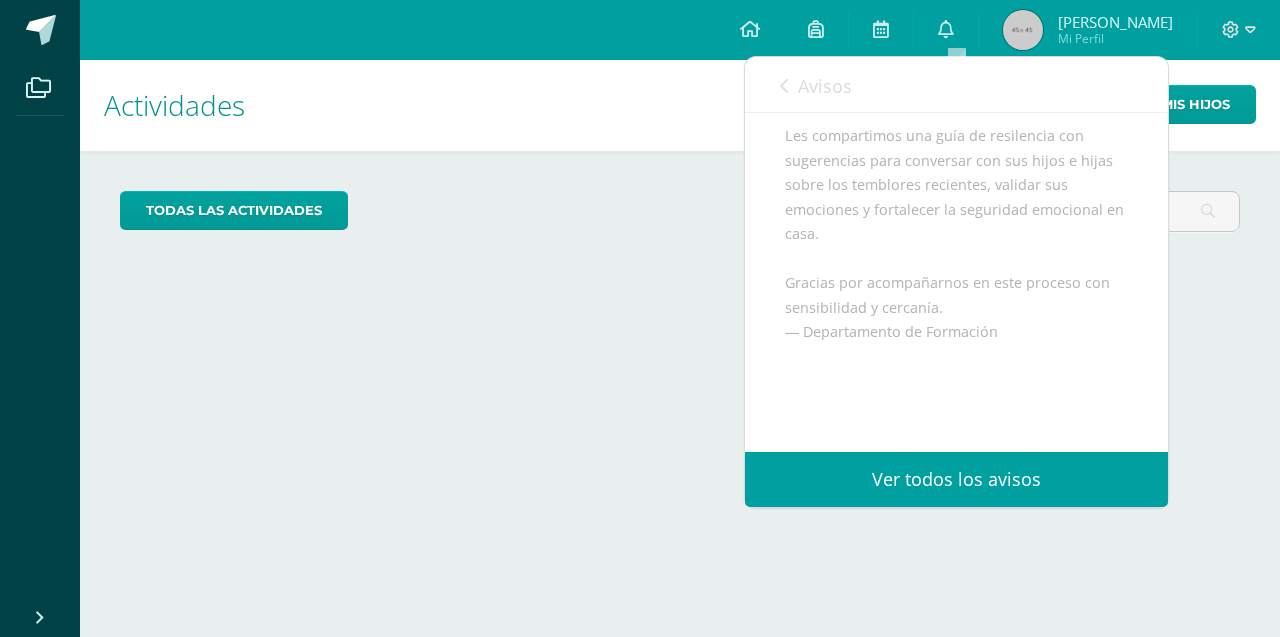 scroll, scrollTop: 222, scrollLeft: 0, axis: vertical 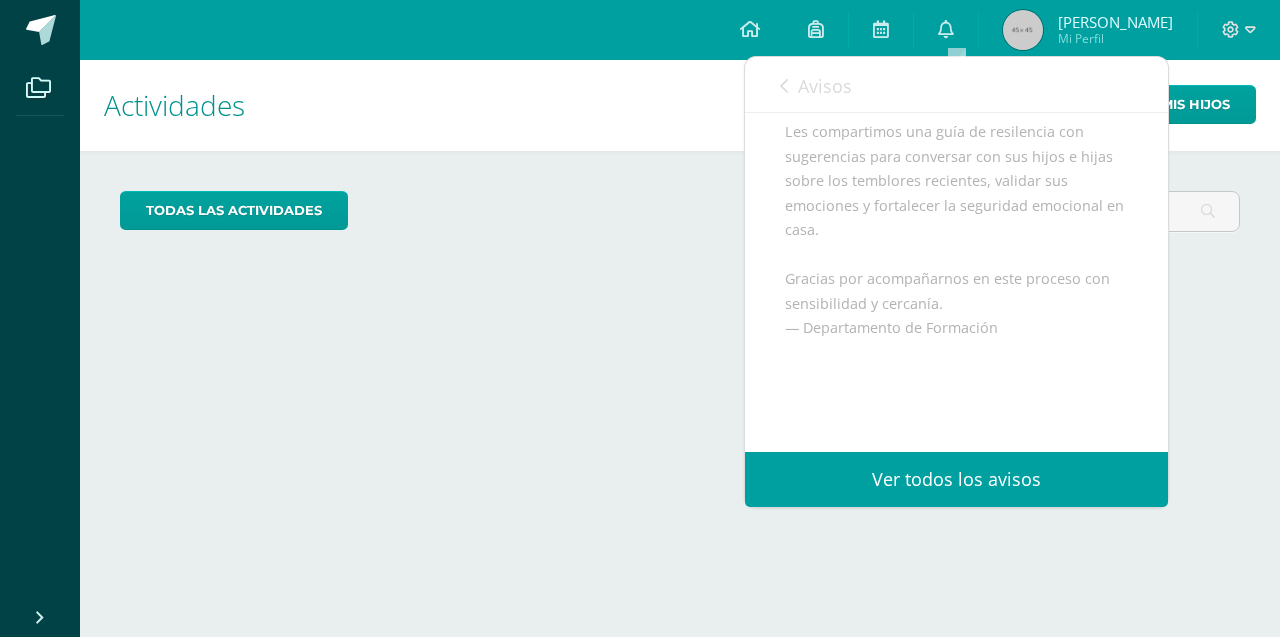 click on "Avisos" at bounding box center (816, 85) 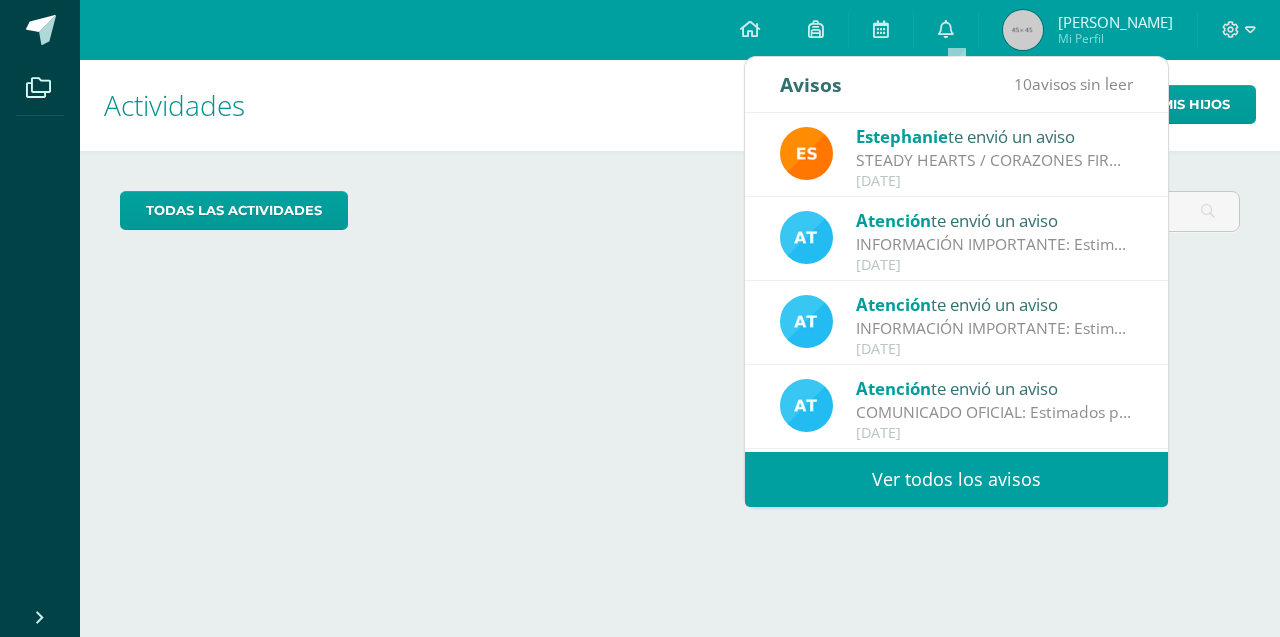 click on "Actividades" at bounding box center (680, 105) 